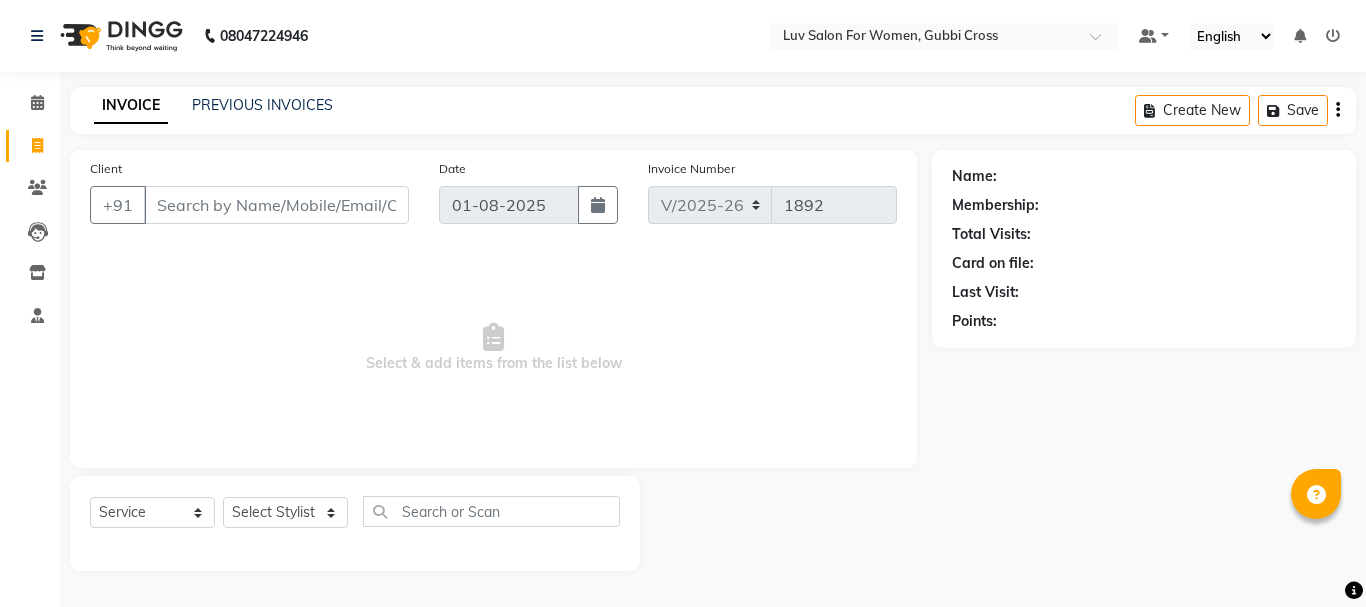 select on "7221" 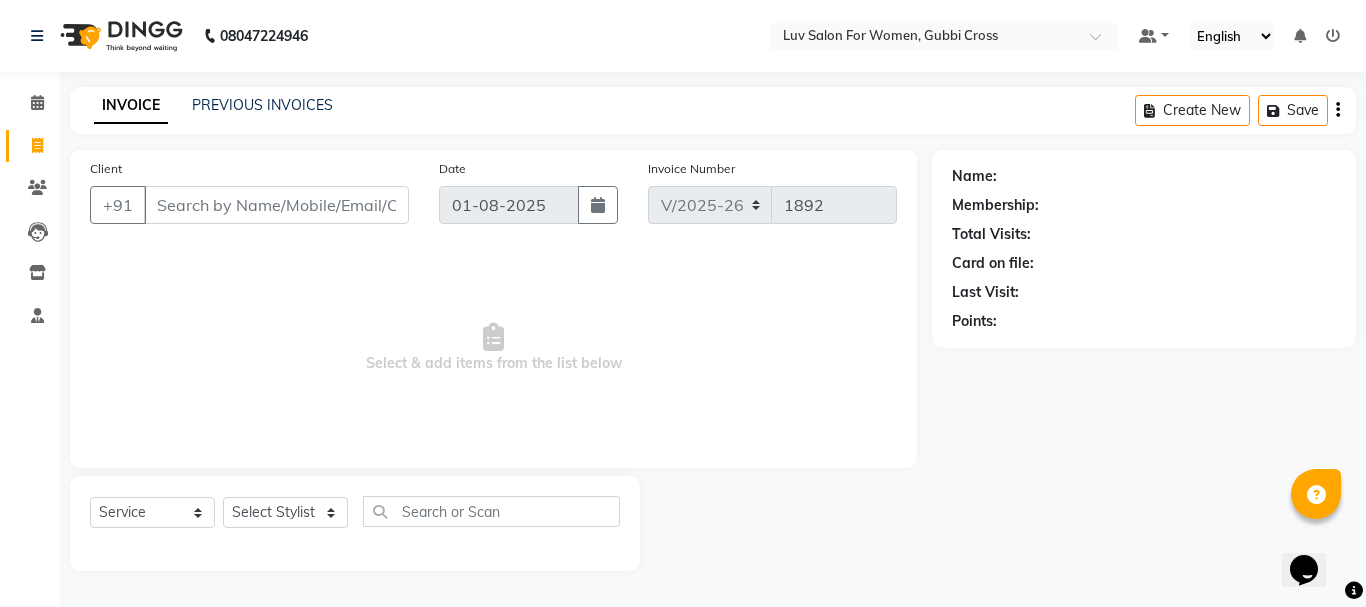 click on "Client" at bounding box center (276, 205) 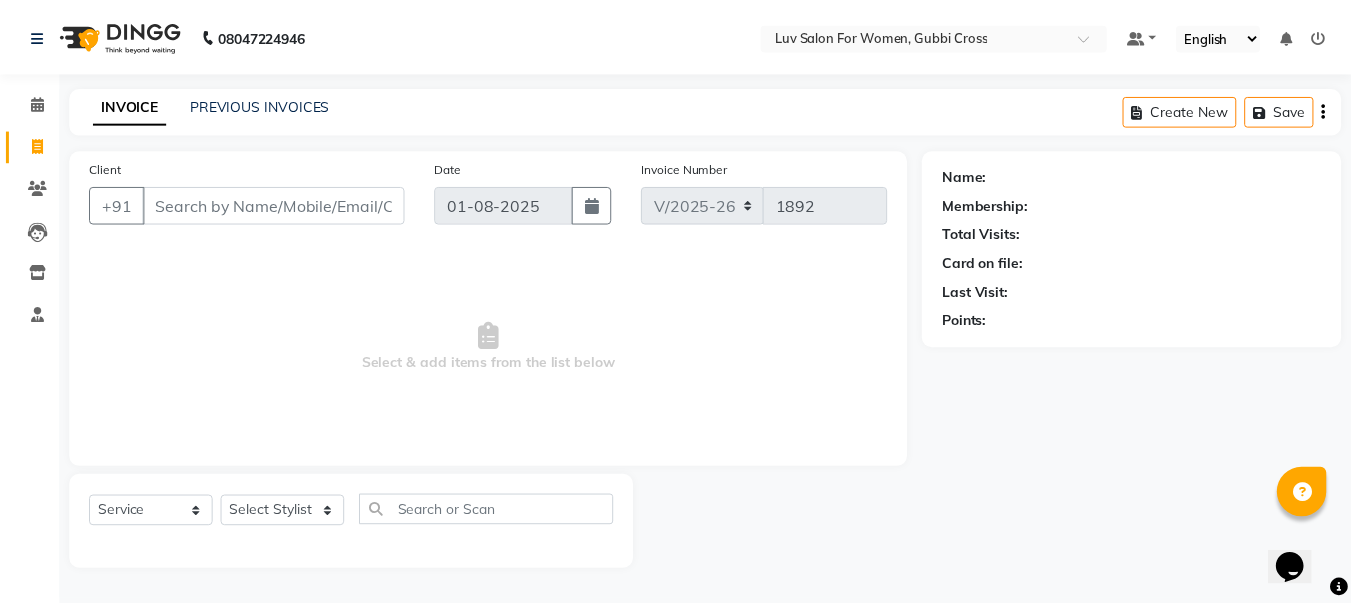 scroll, scrollTop: 0, scrollLeft: 0, axis: both 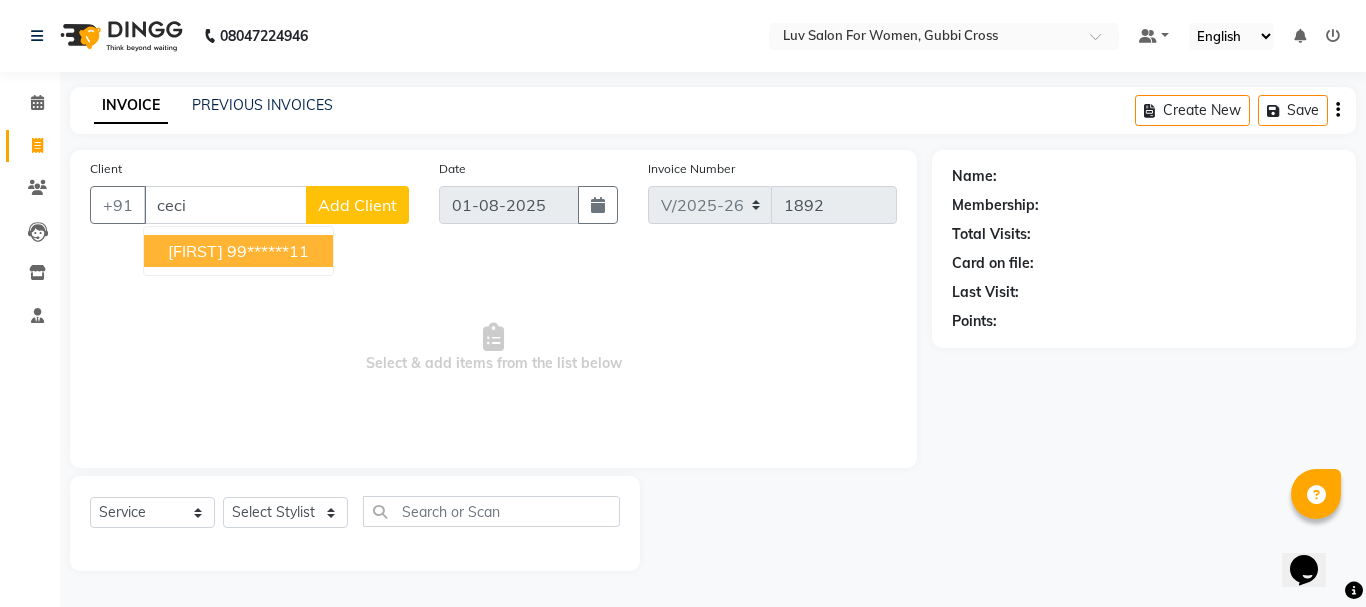 click on "99******11" at bounding box center [268, 251] 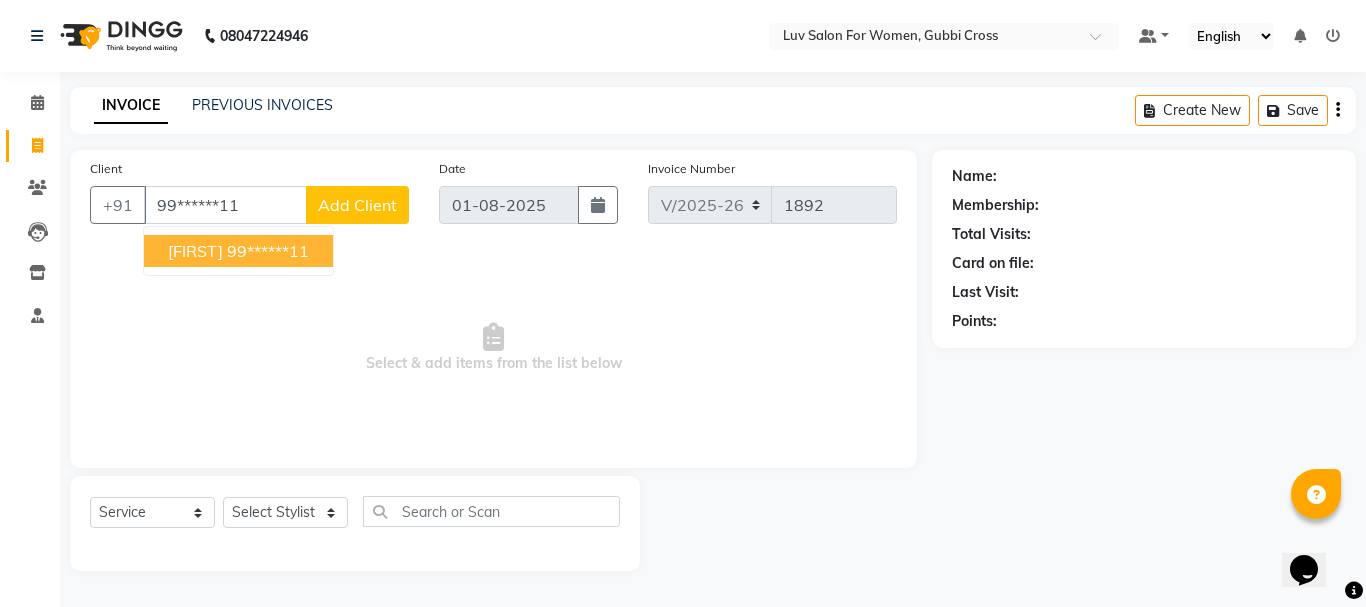 type on "99******11" 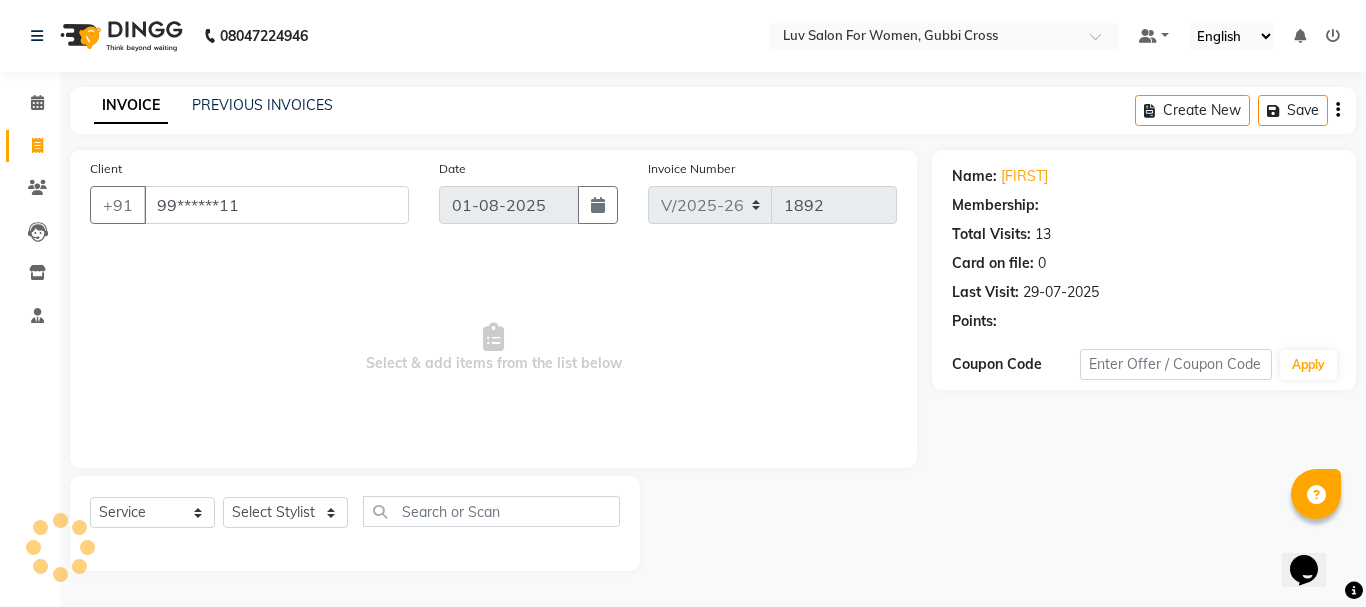 select on "1: Object" 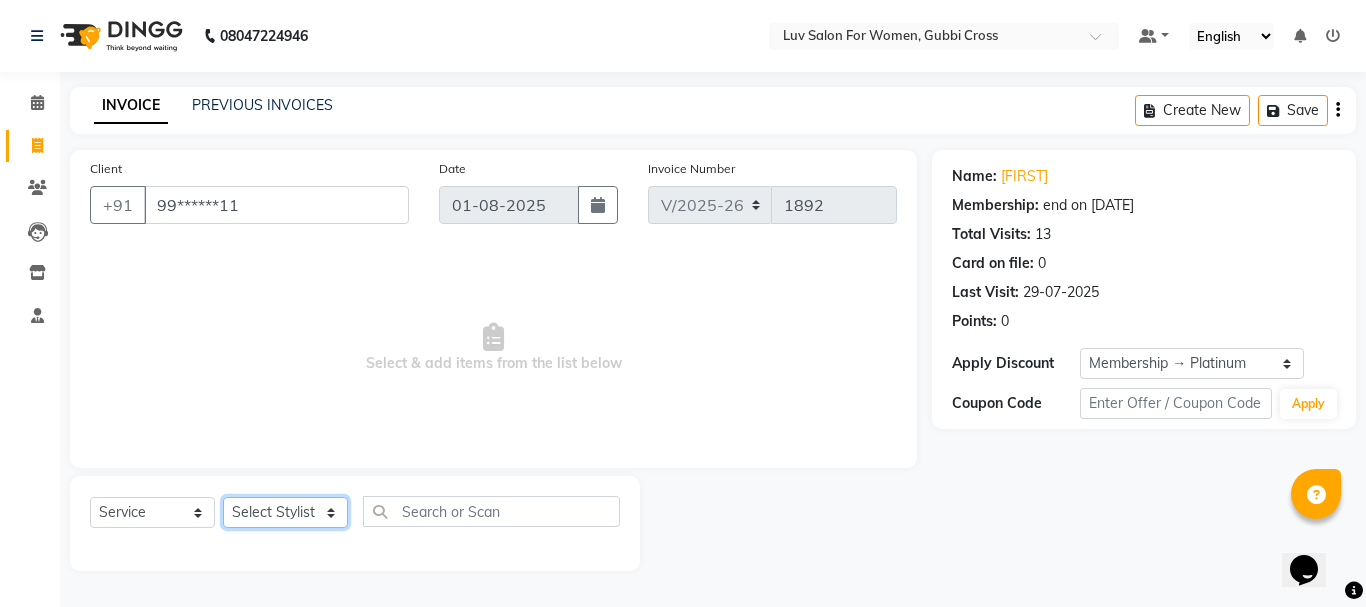 drag, startPoint x: 306, startPoint y: 513, endPoint x: 296, endPoint y: 503, distance: 14.142136 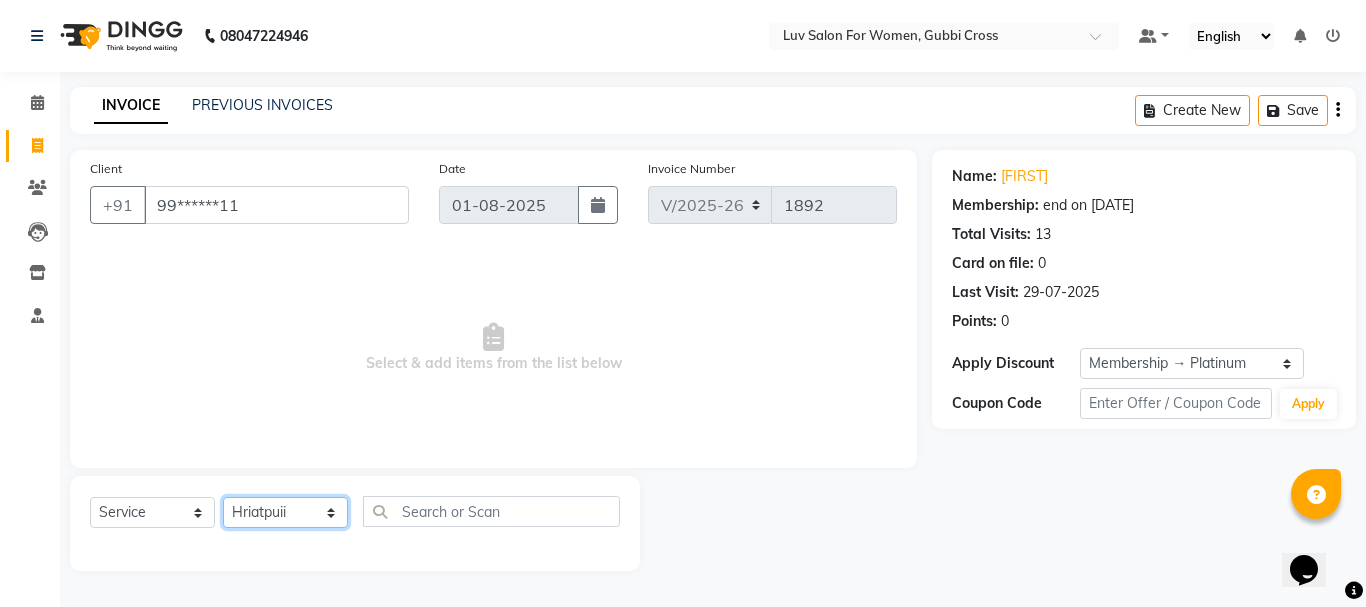 click on "Select Stylist [FIRST] [LAST] [FIRST] [FIRST] [FIRST] [FIRST] [FIRST] [FIRST] [FIRST] [FIRST] [FIRST] [FIRST] [FIRST] [FIRST] [FIRST] [FIRST] [FIRST] [FIRST] [FIRST] [FIRST] [FIRST] [FIRST] [FIRST]" 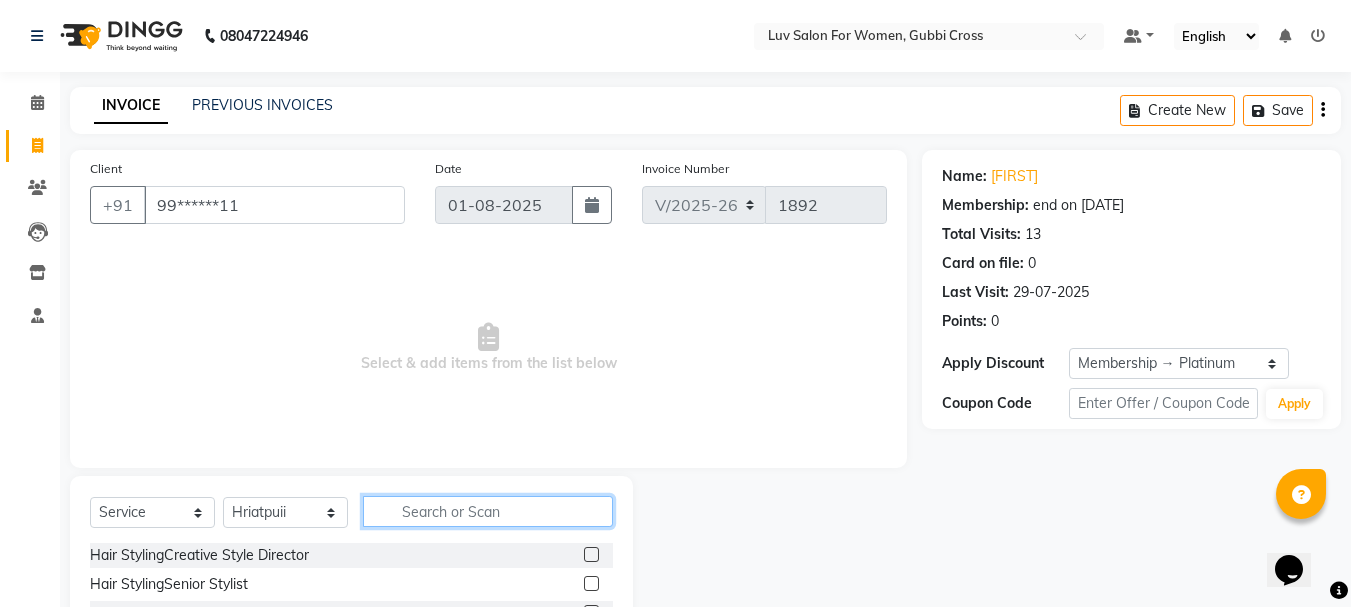 click 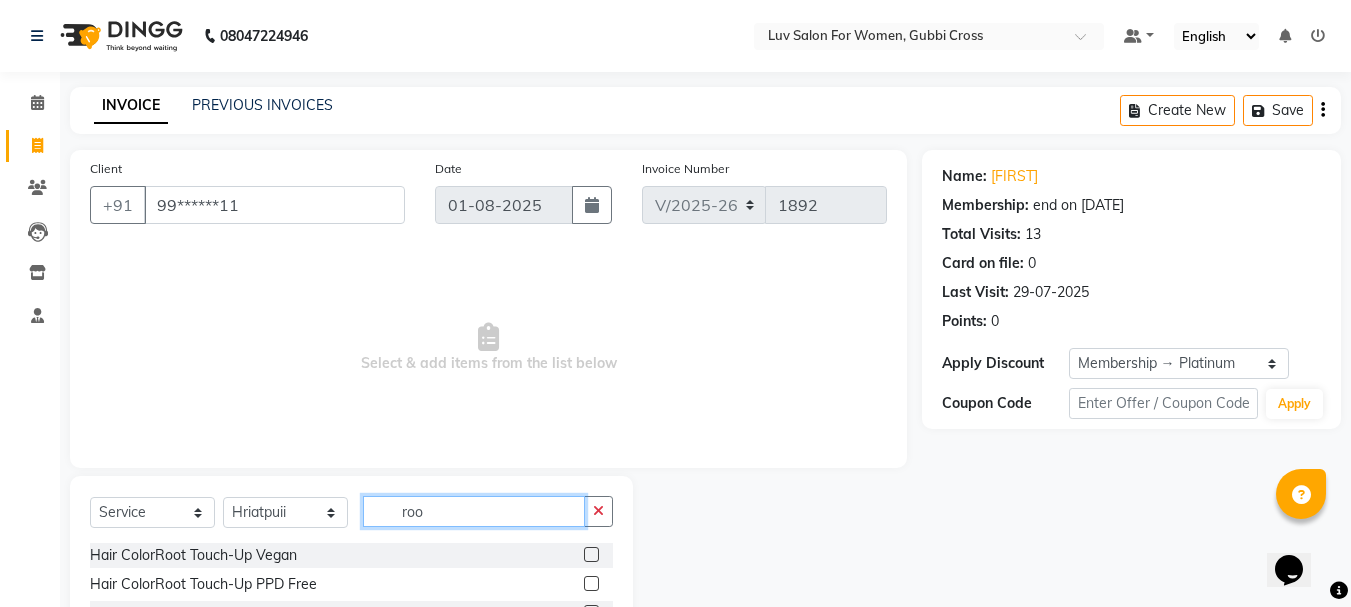 scroll, scrollTop: 81, scrollLeft: 0, axis: vertical 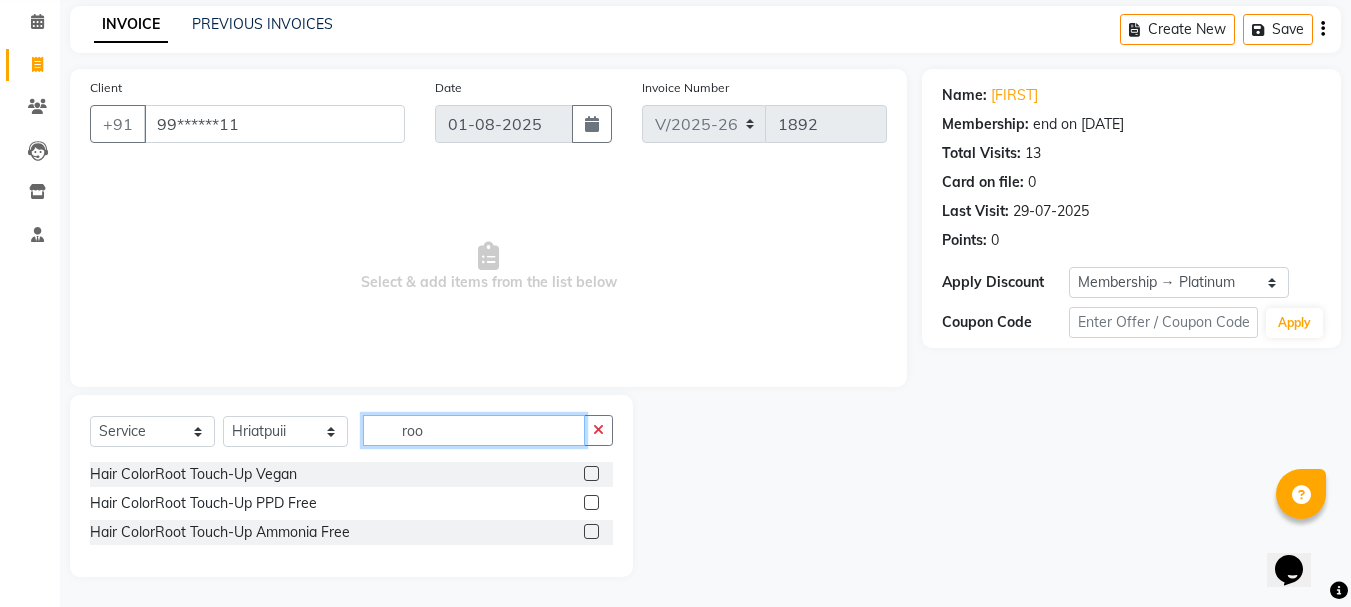 type on "roo" 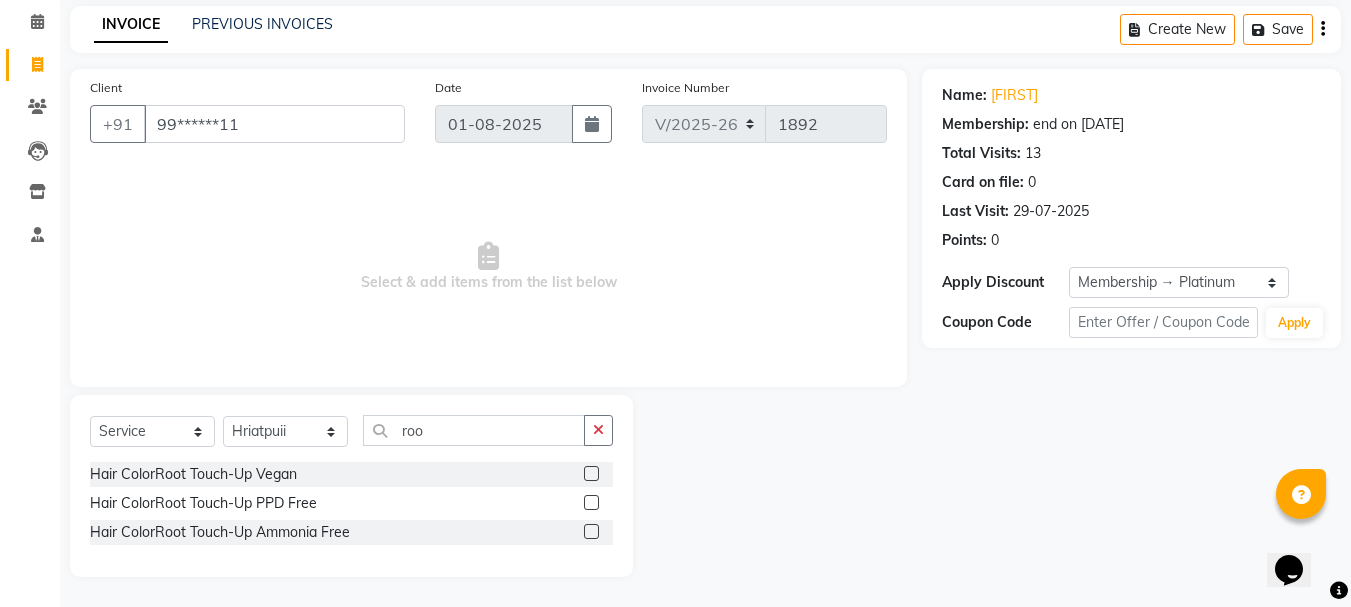 click 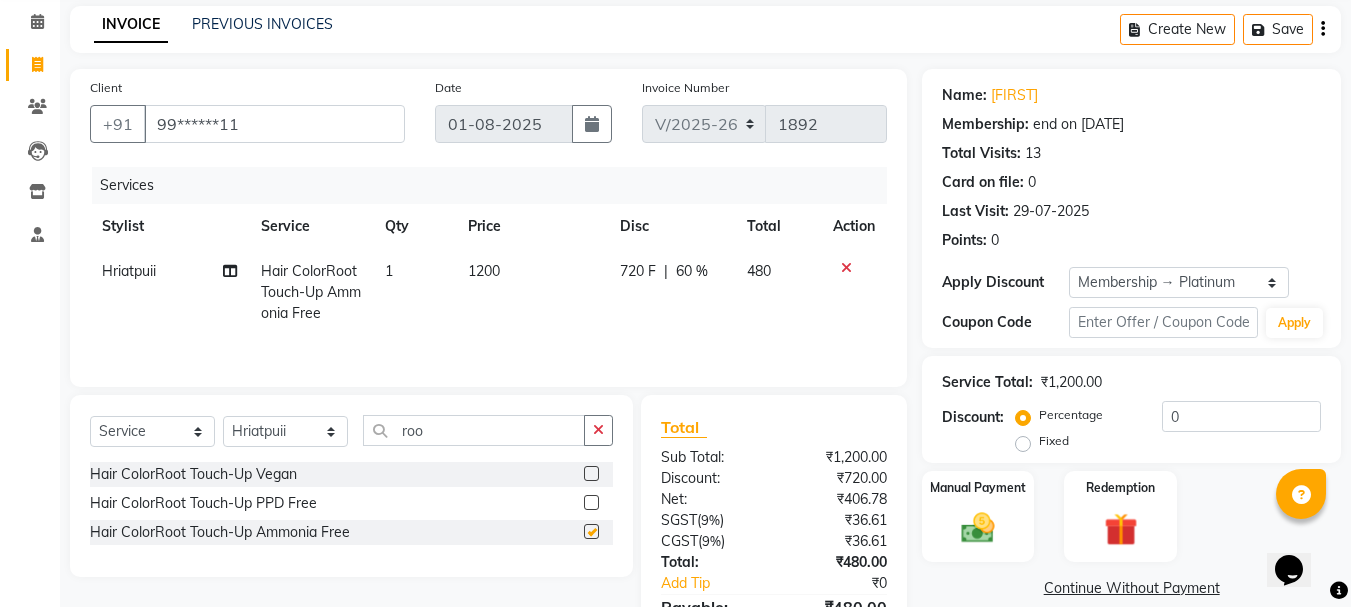 checkbox on "false" 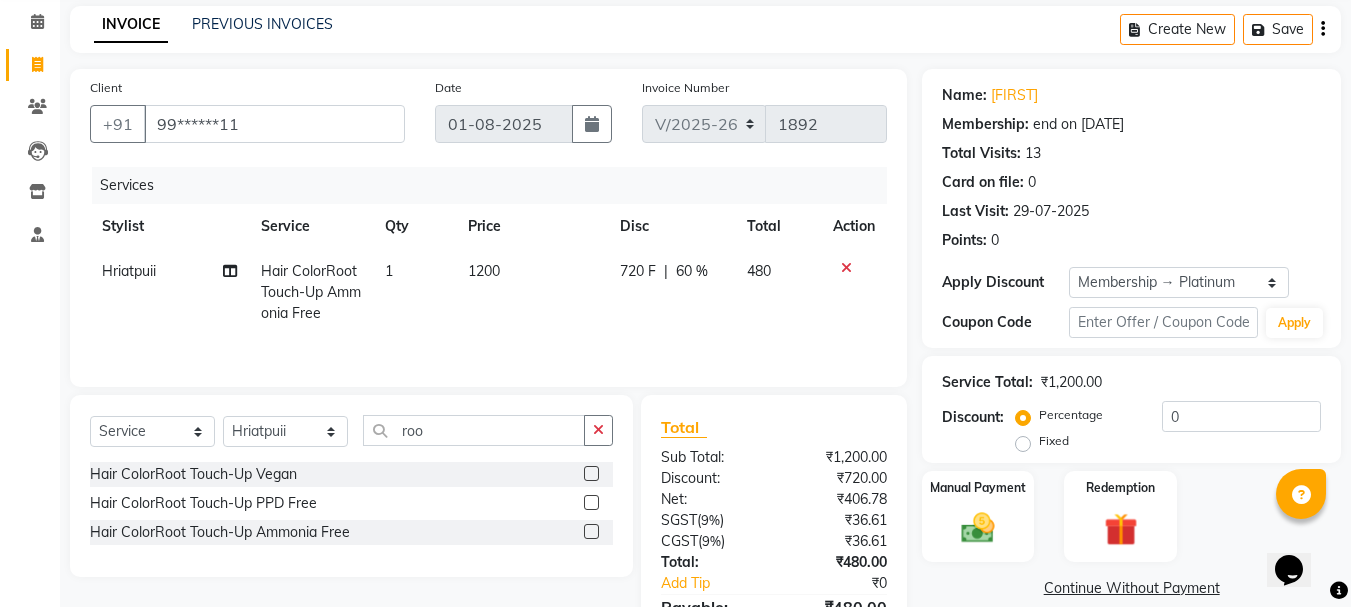 click 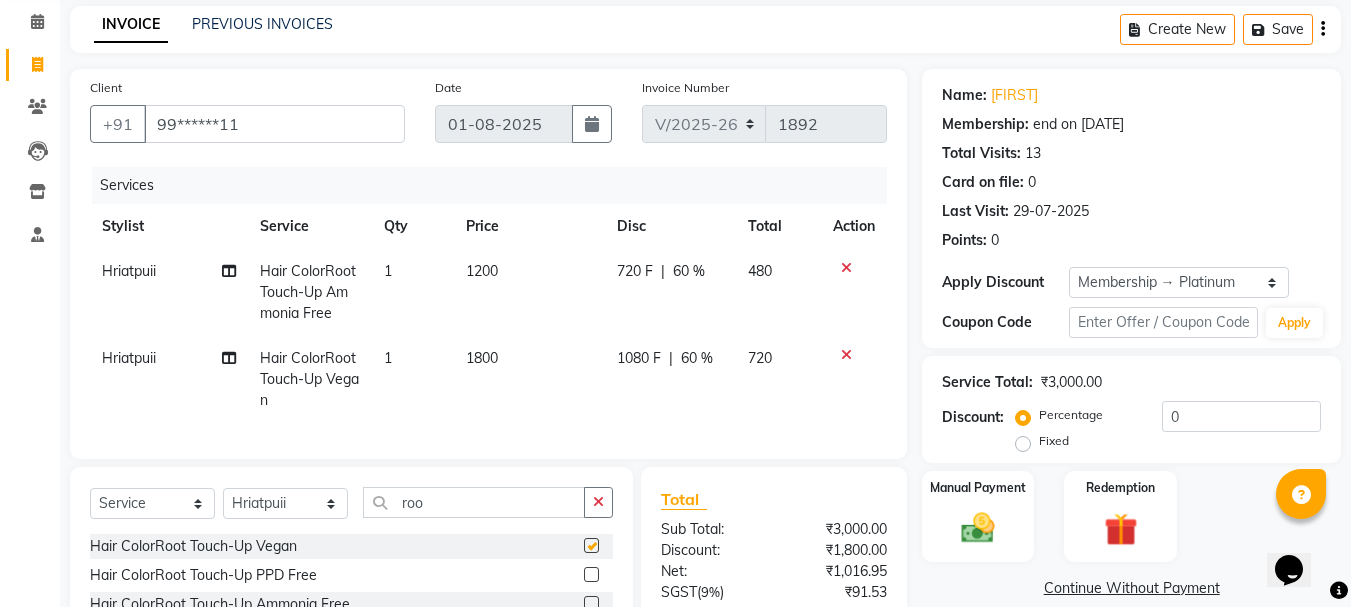 checkbox on "false" 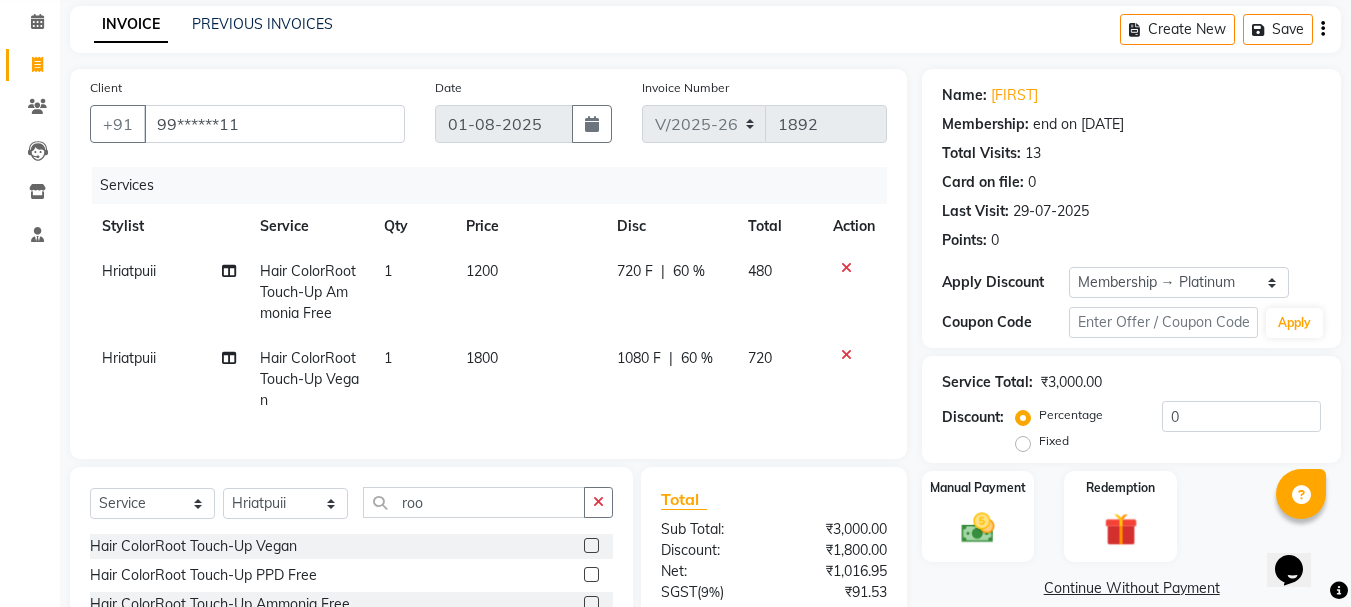 click 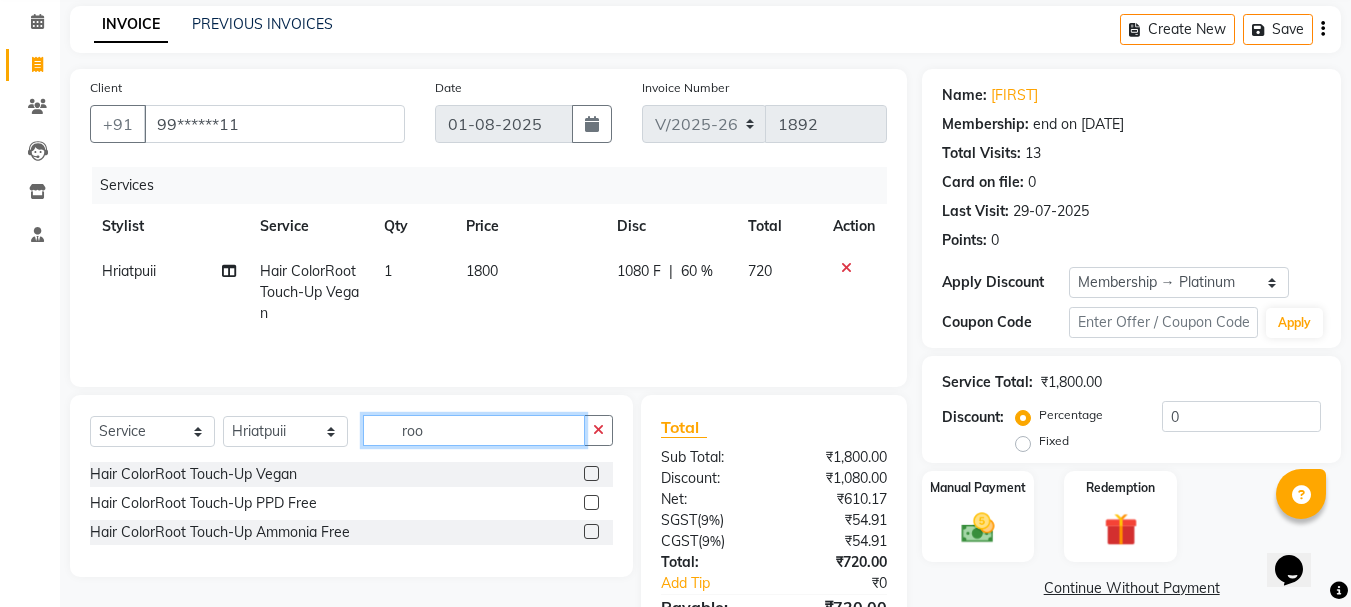 click on "roo" 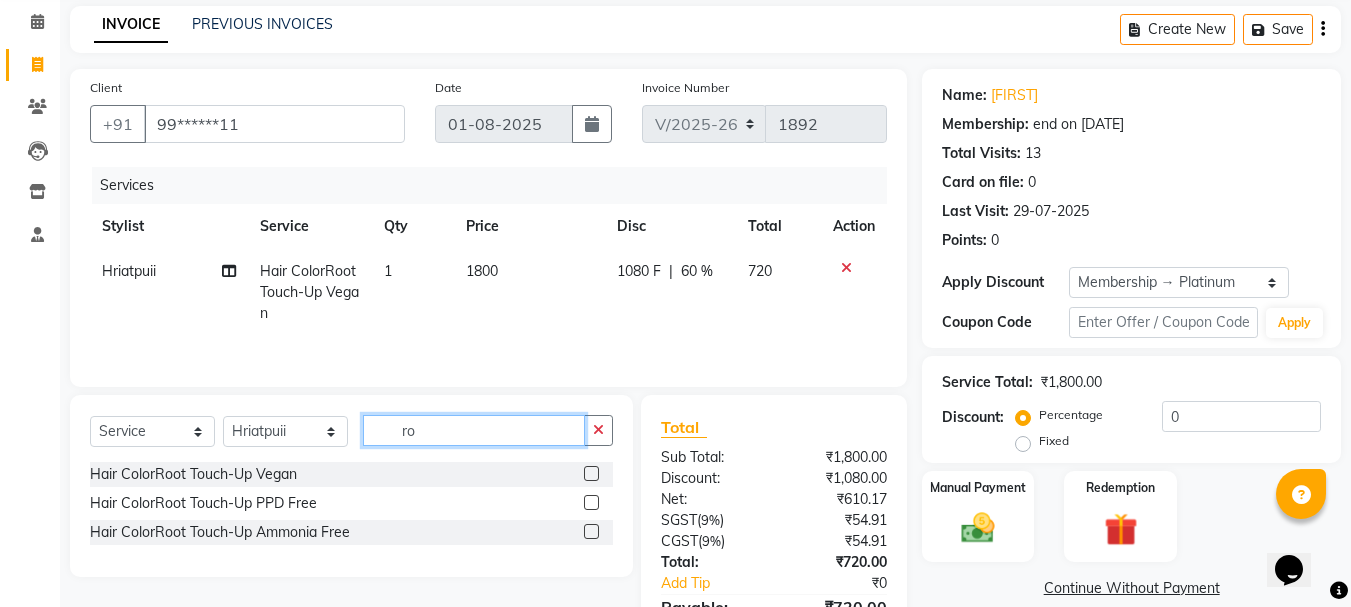 type on "r" 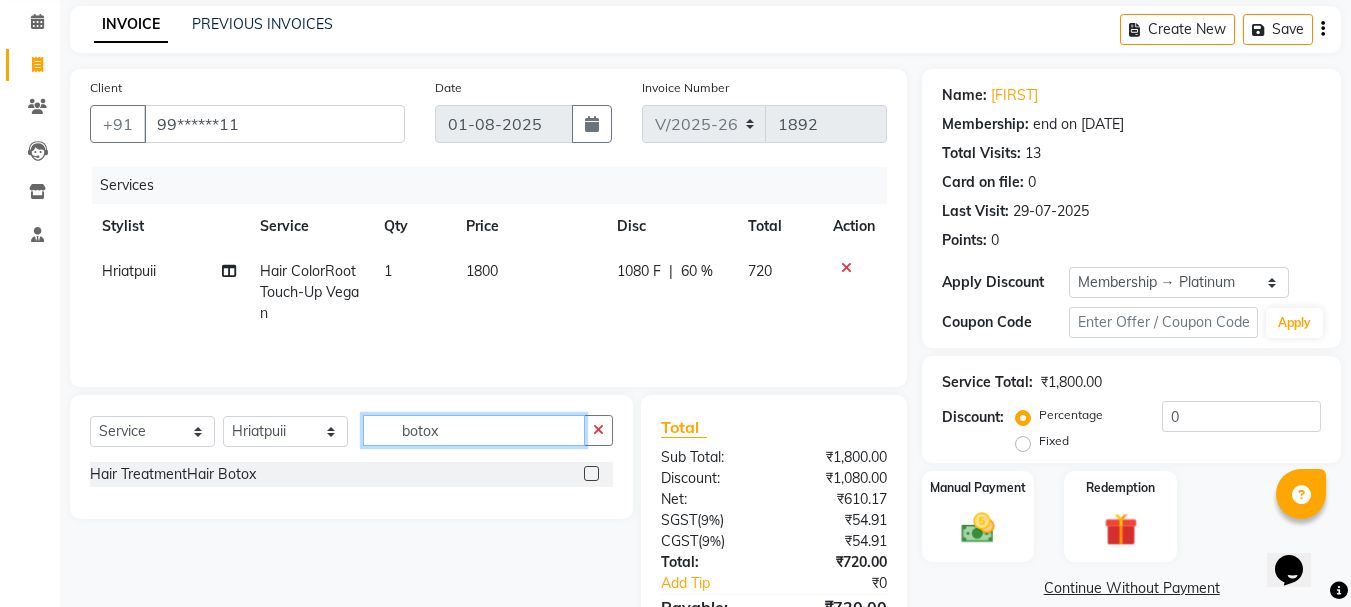 type on "botox" 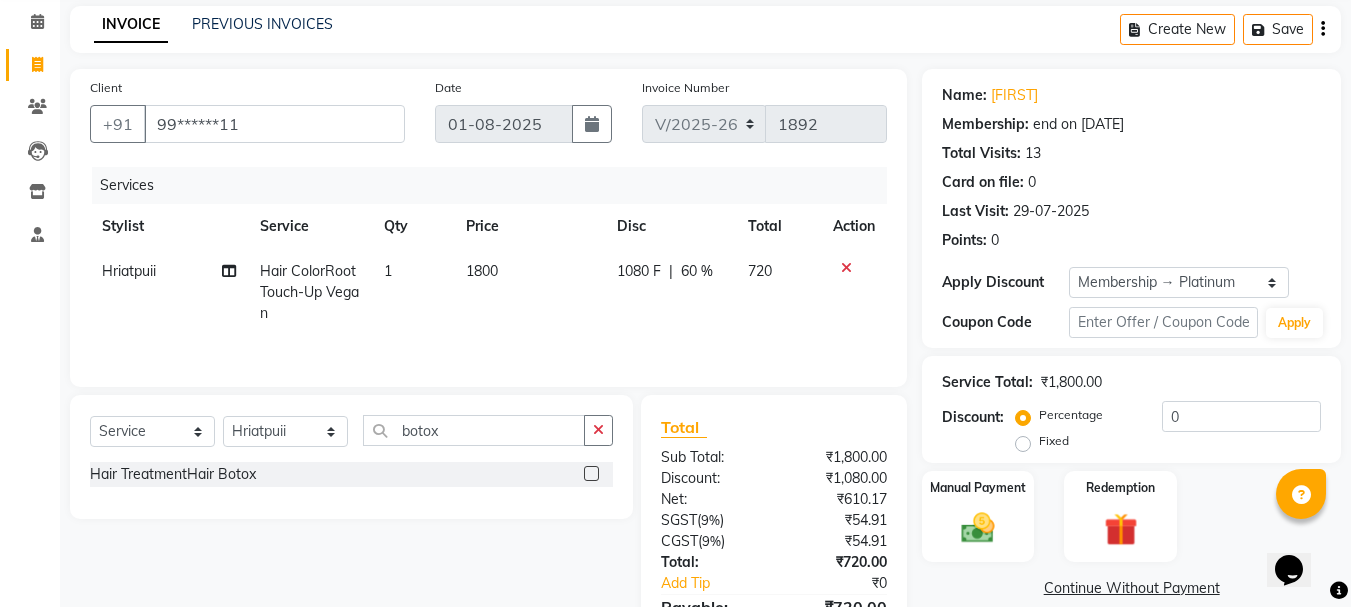 click 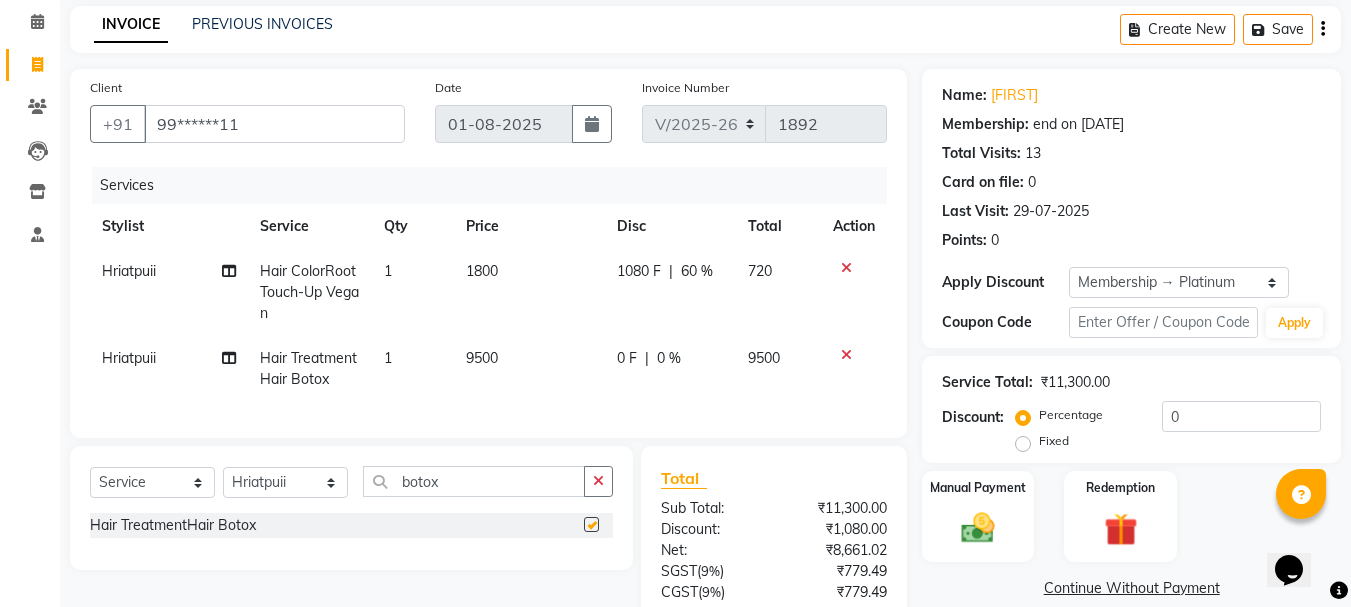 checkbox on "false" 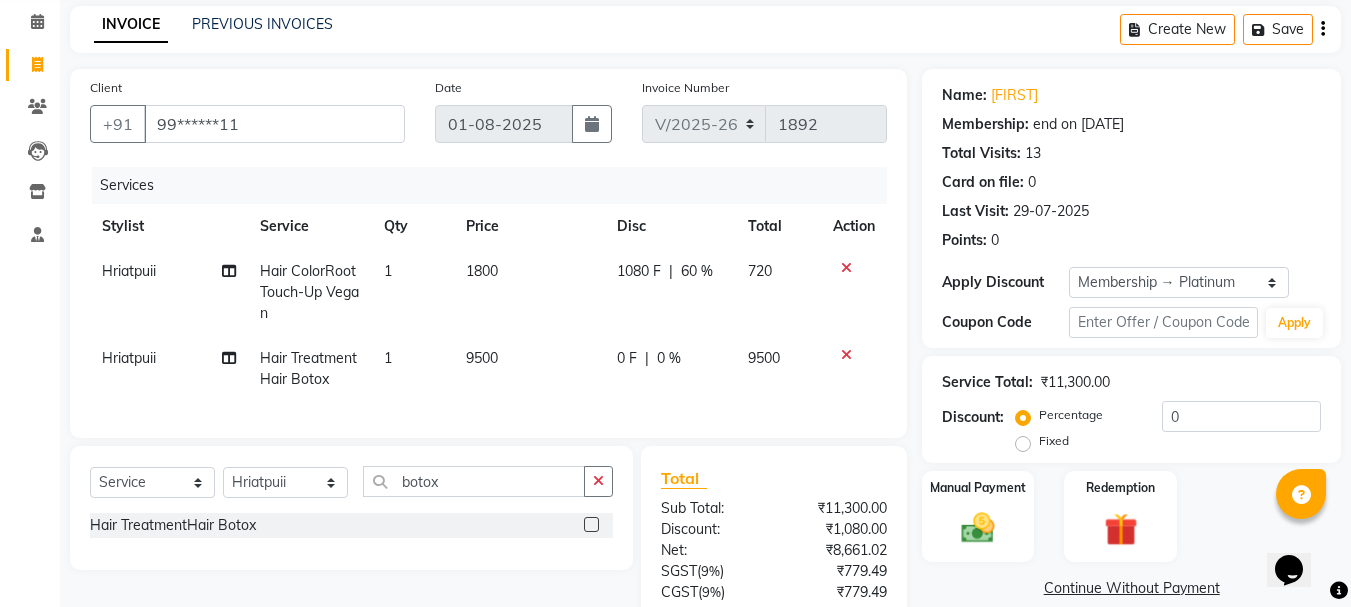 click on "0 F" 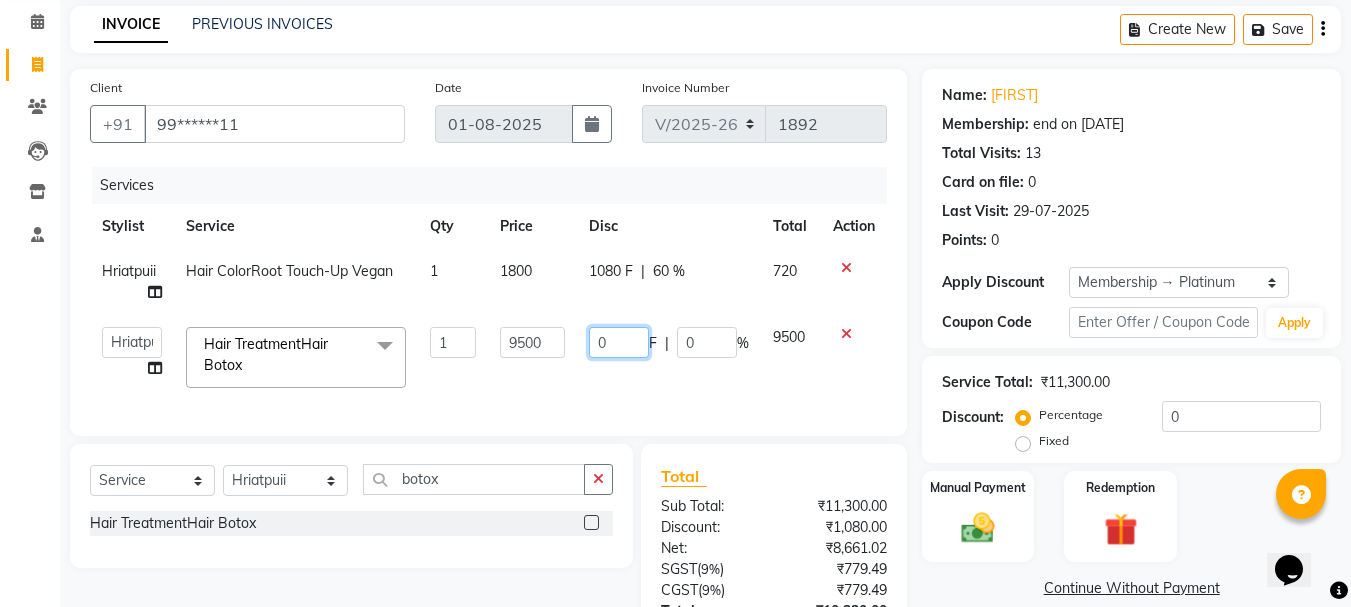 click on "0" 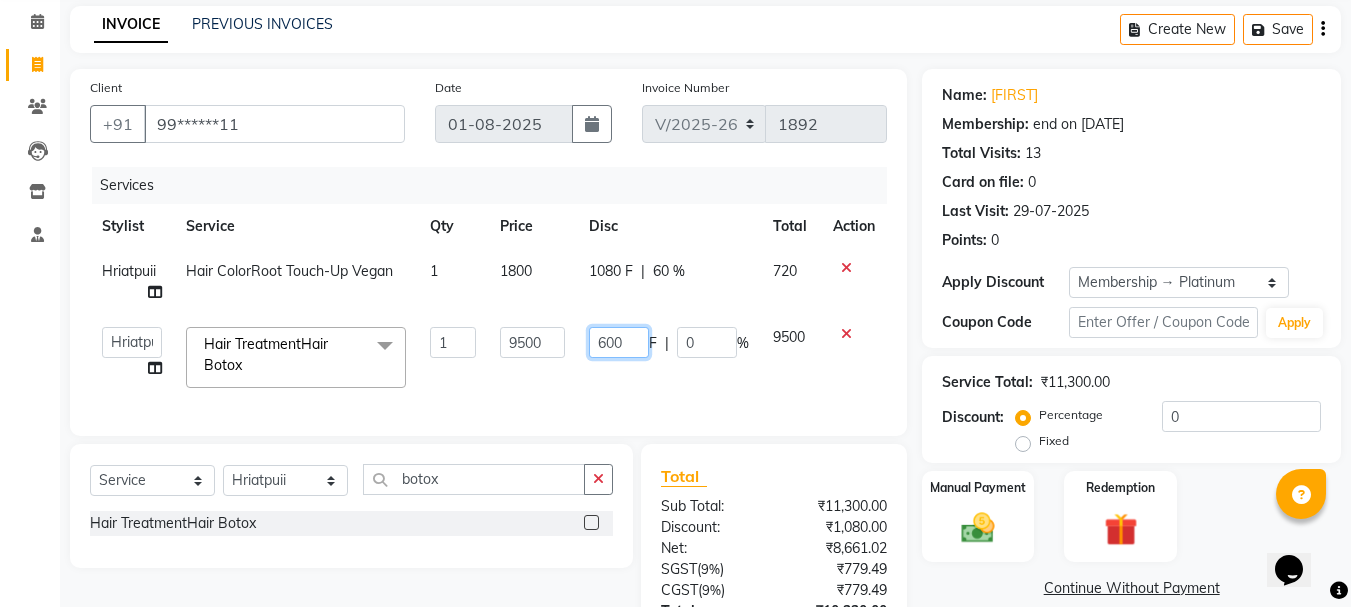 type on "6000" 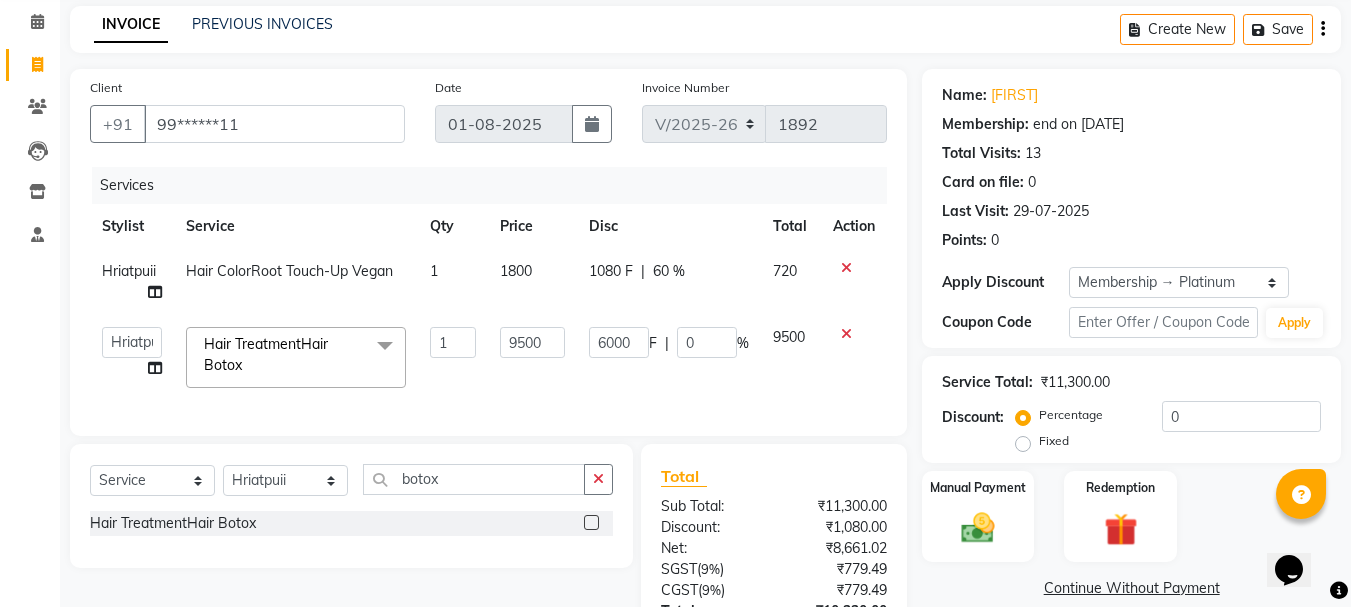 click on "9500" 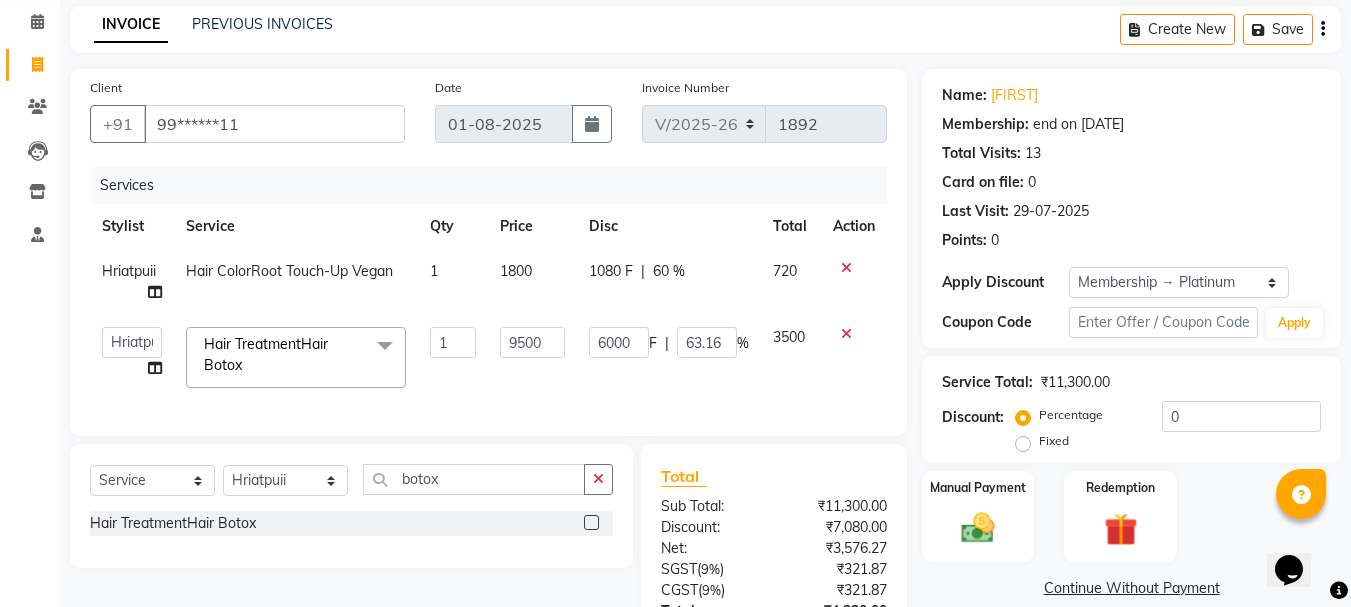 scroll, scrollTop: 257, scrollLeft: 0, axis: vertical 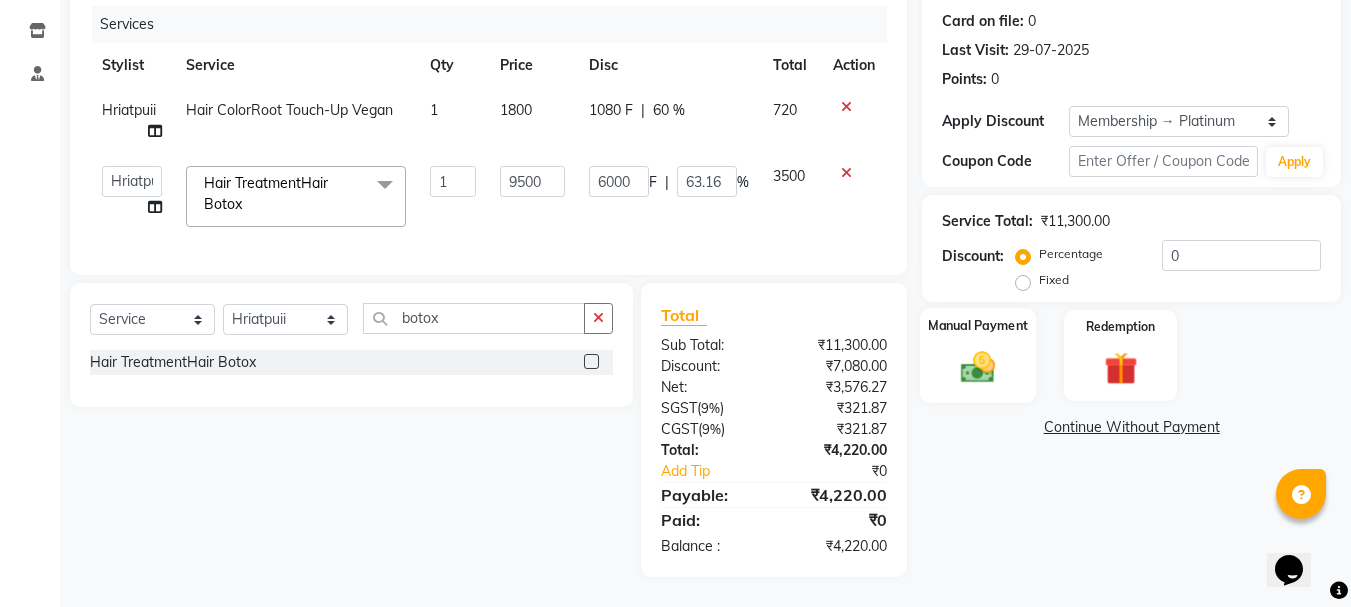 click 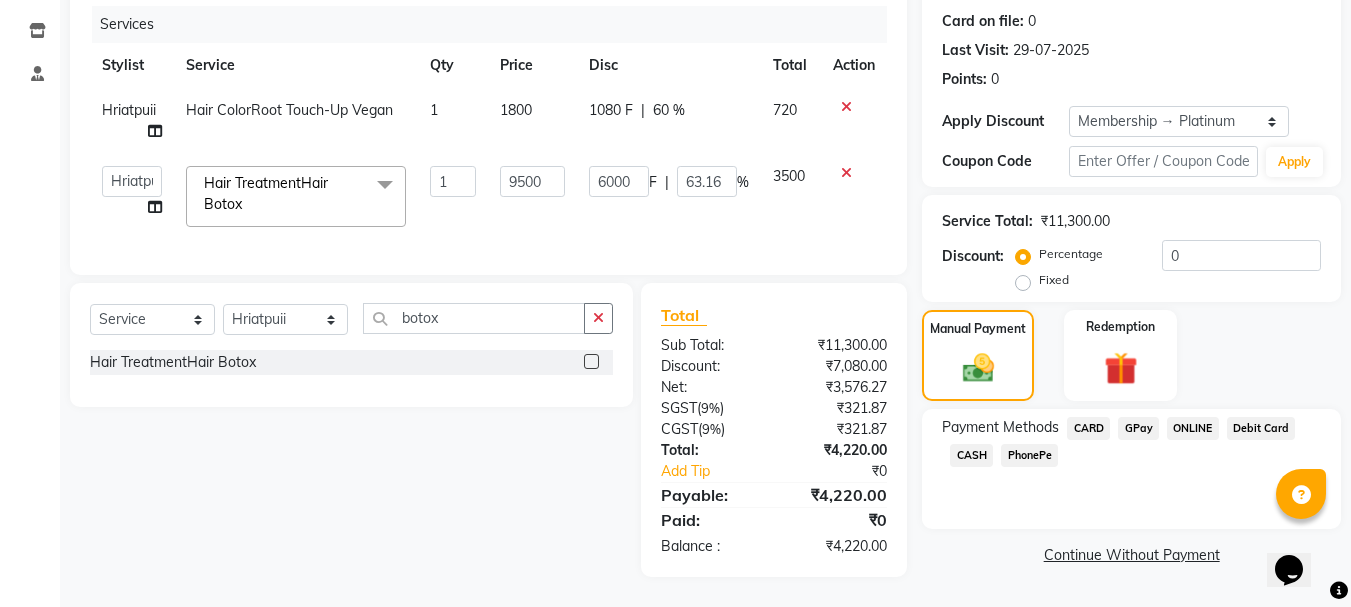 click on "GPay" 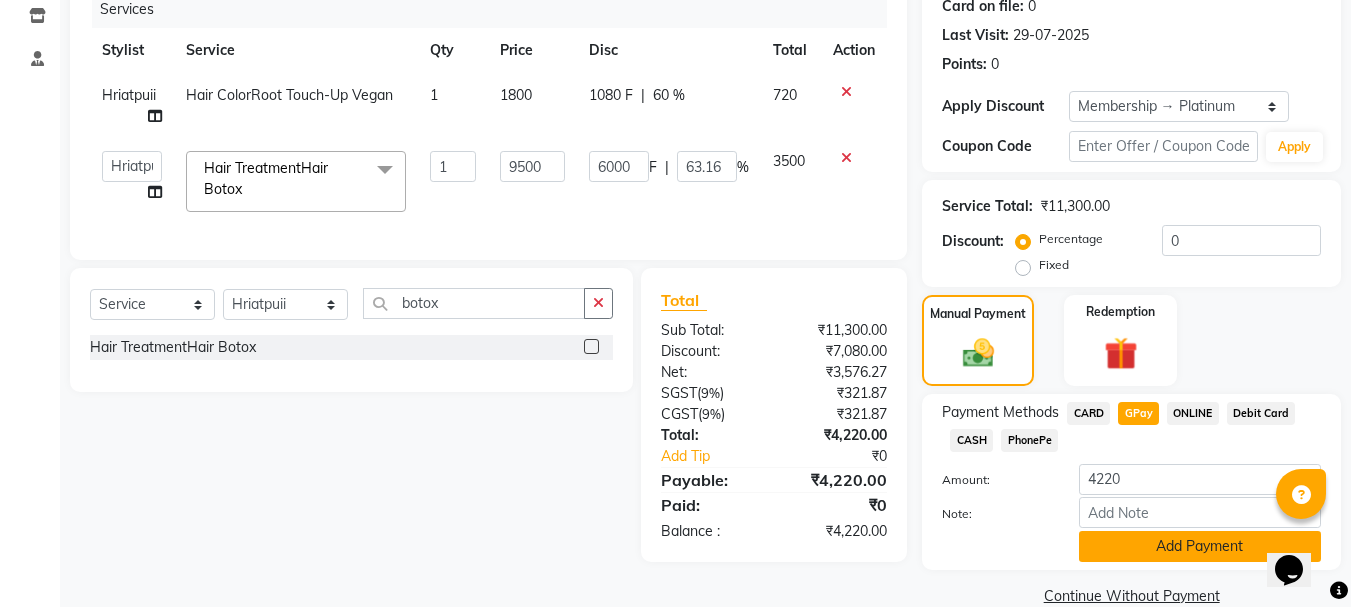 click on "Add Payment" 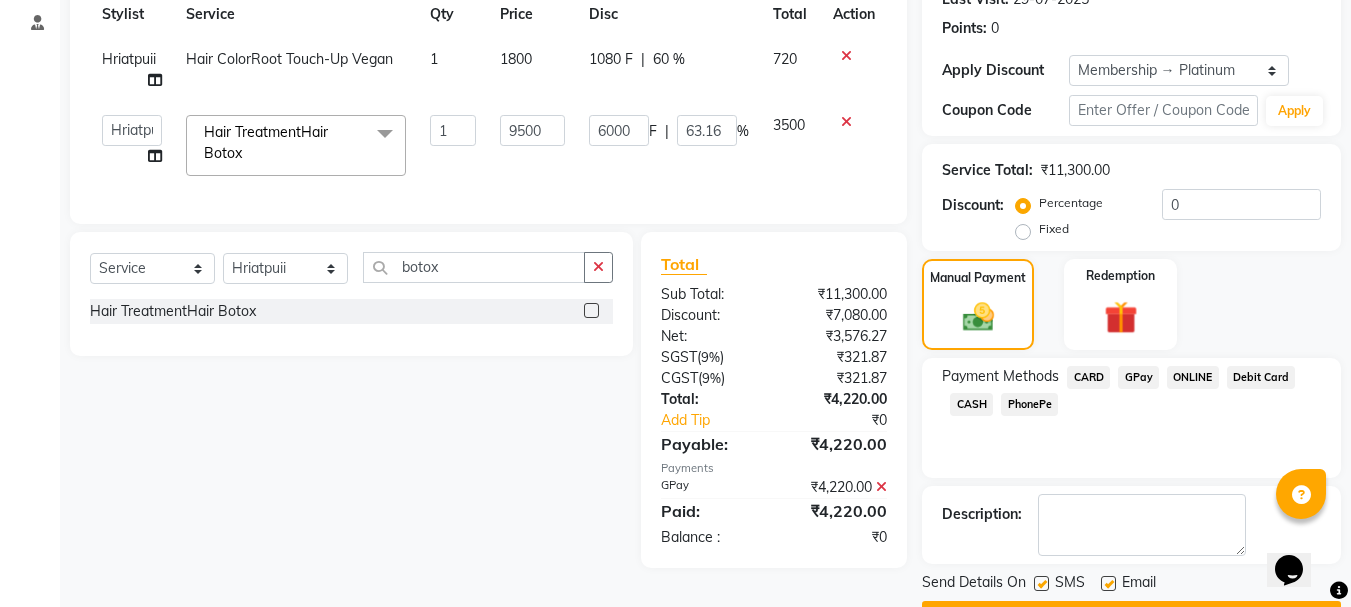 scroll, scrollTop: 348, scrollLeft: 0, axis: vertical 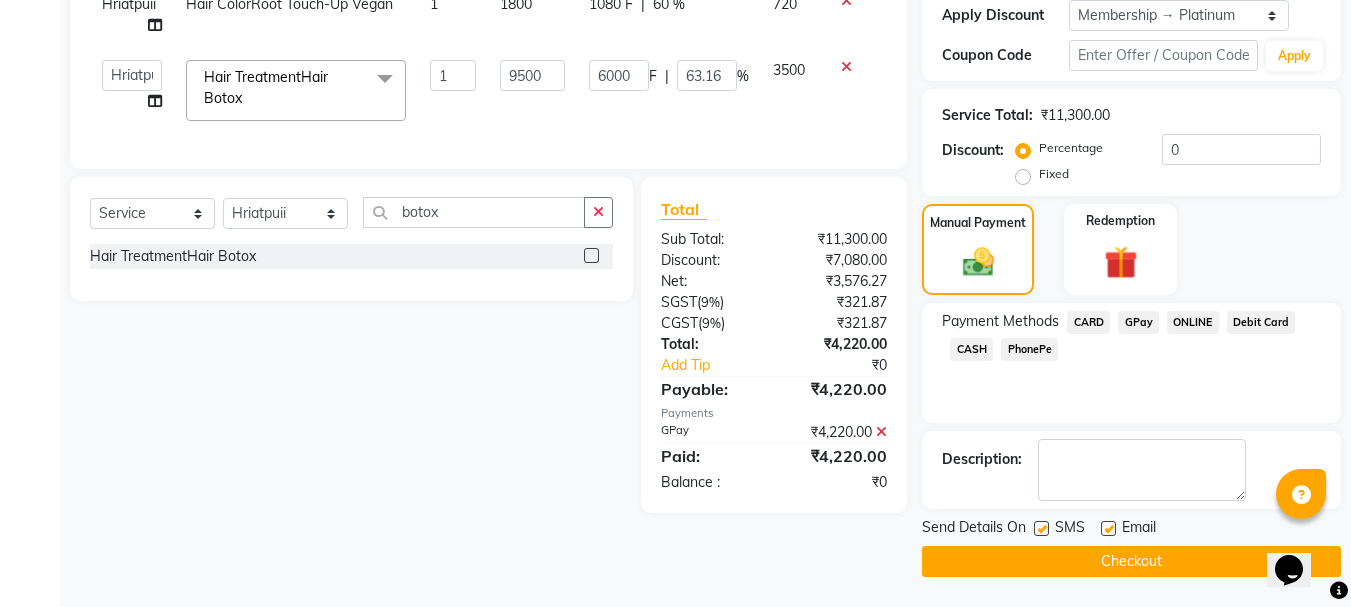click on "Checkout" 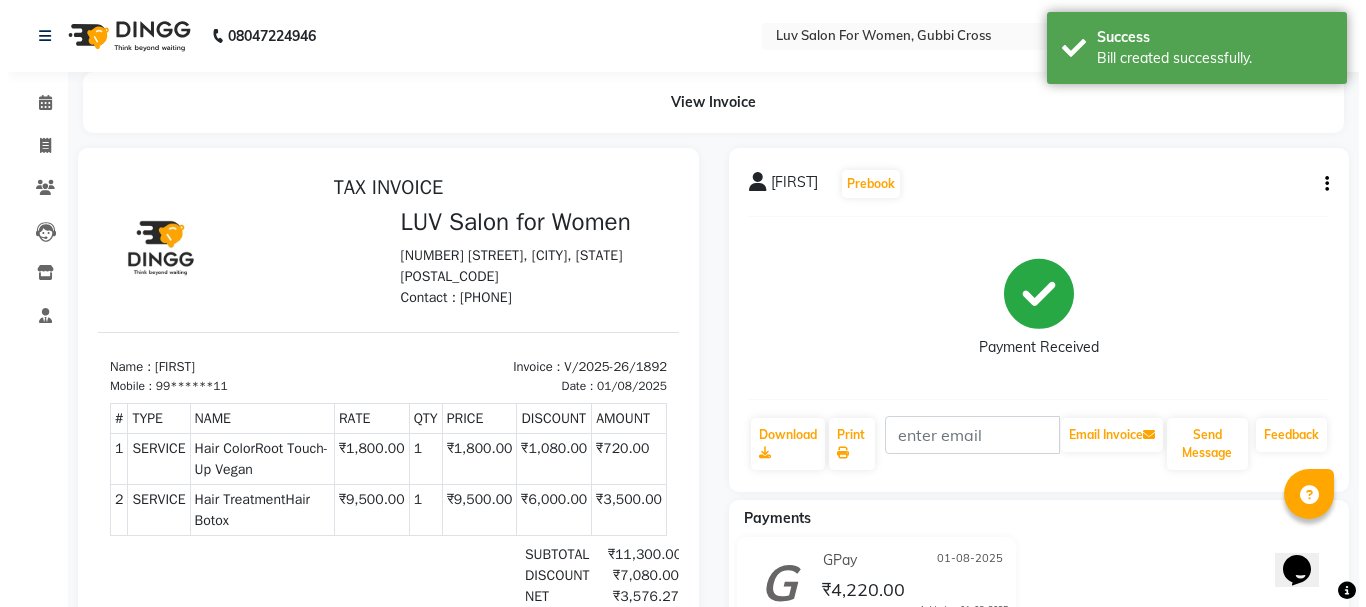 scroll, scrollTop: 0, scrollLeft: 0, axis: both 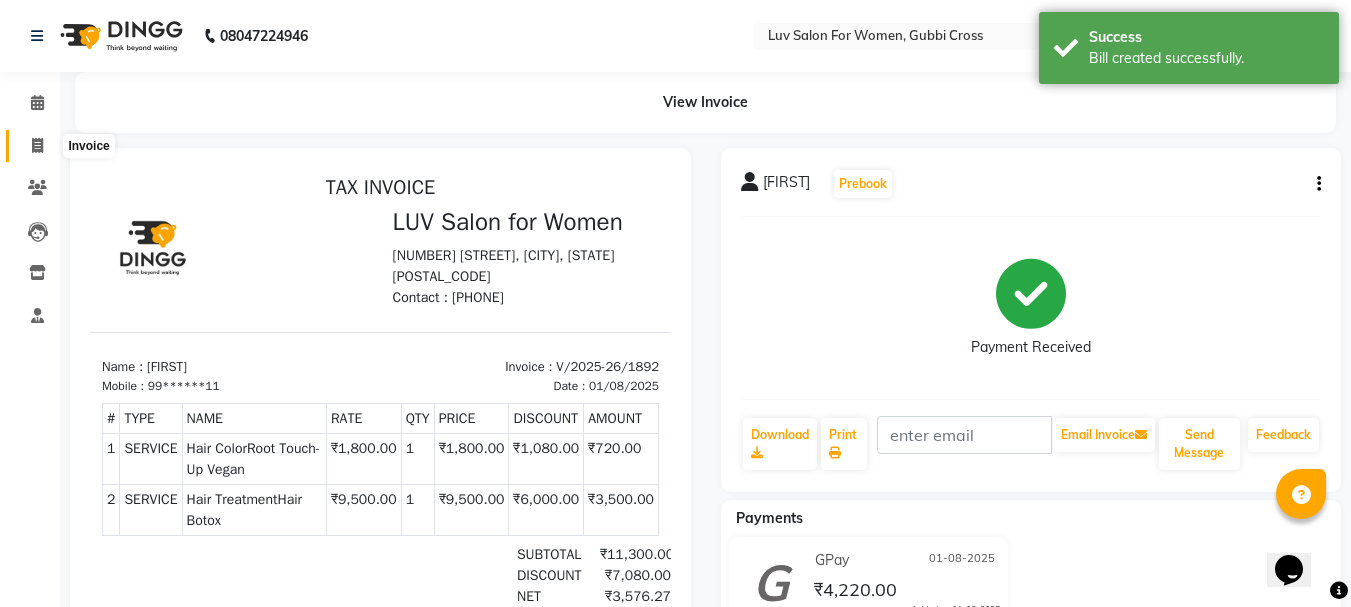 click 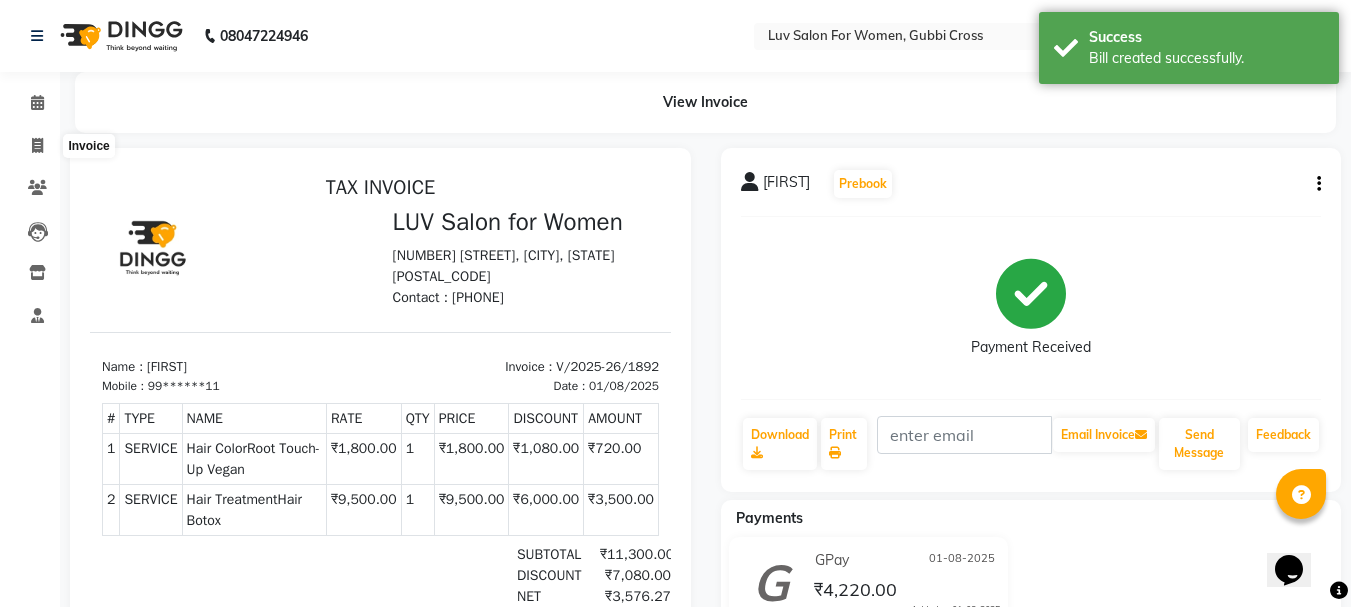 select on "service" 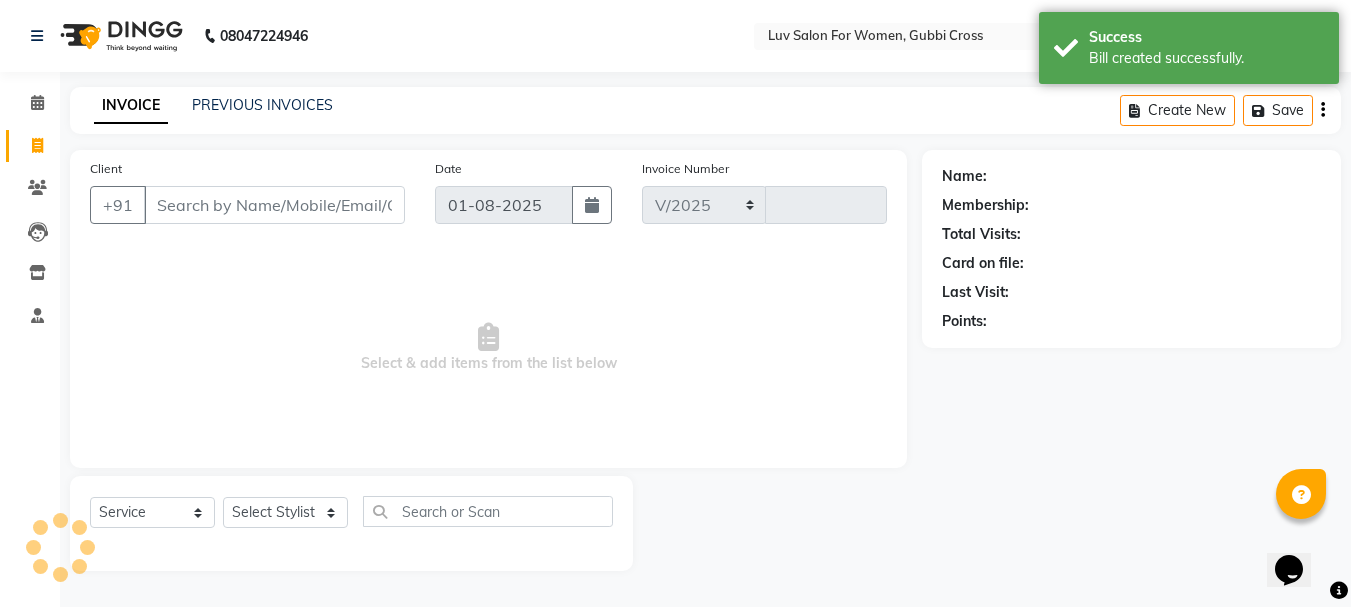 select on "7221" 